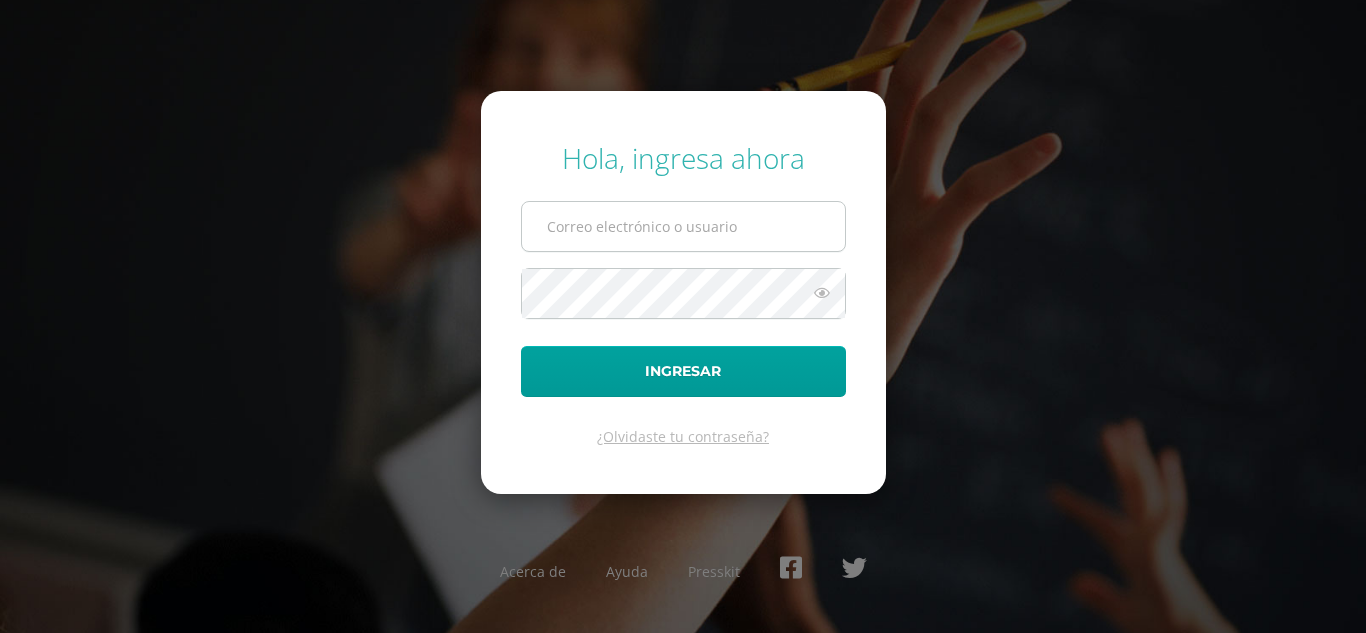 scroll, scrollTop: 0, scrollLeft: 0, axis: both 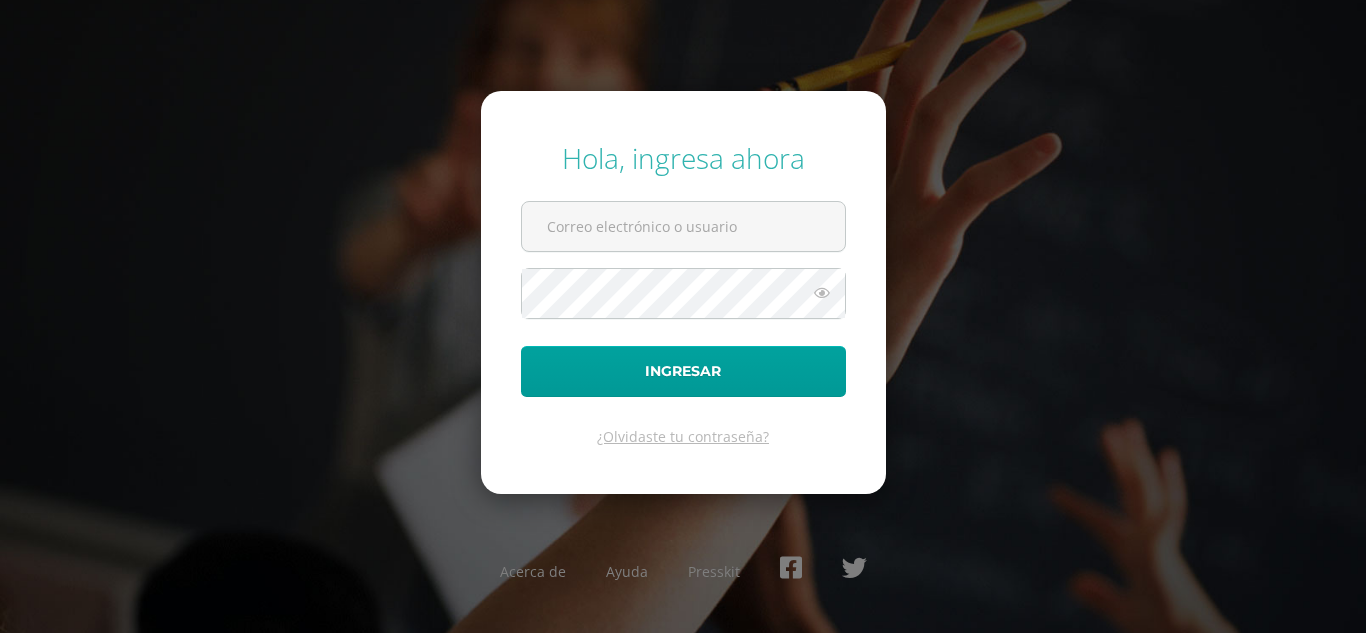 type on "nataliacuy2023@maiagt.org" 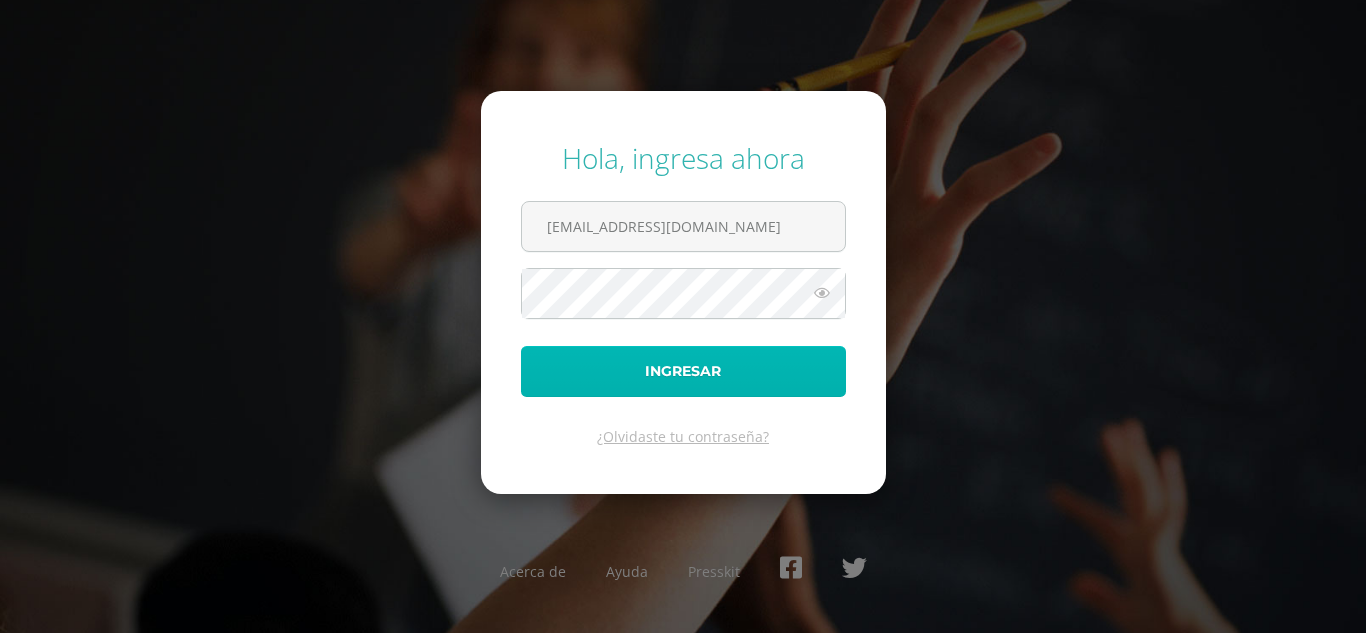 click on "Ingresar" at bounding box center (683, 371) 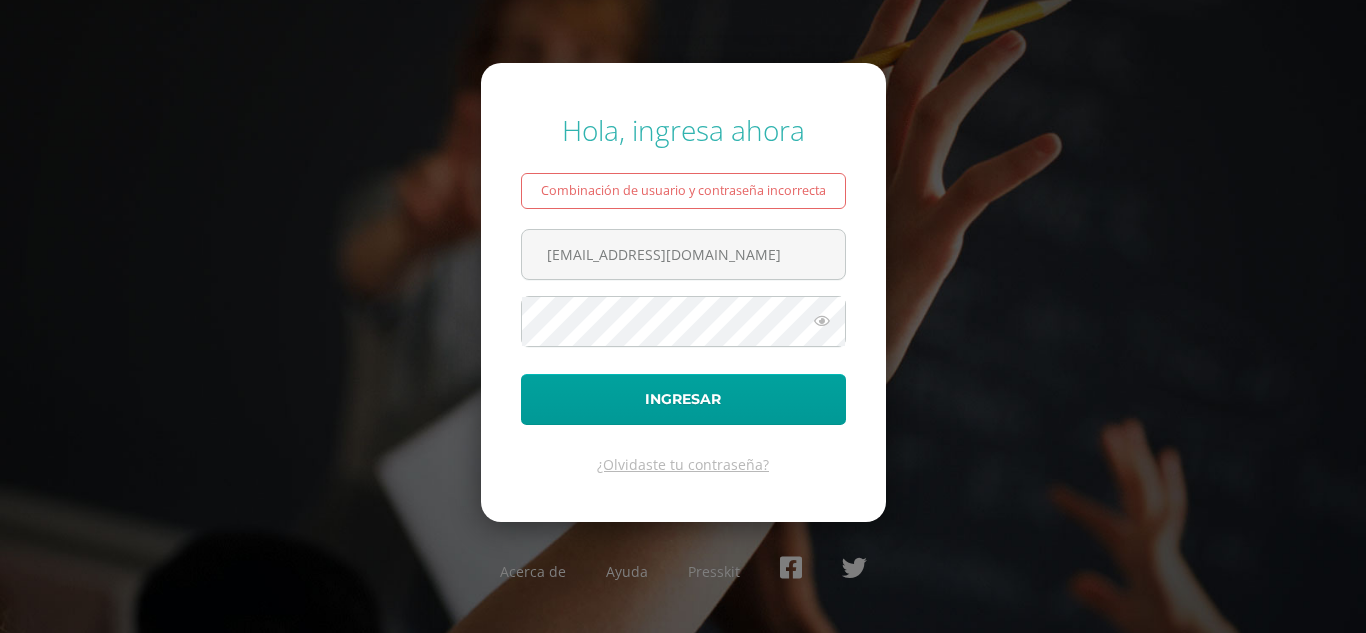 scroll, scrollTop: 0, scrollLeft: 0, axis: both 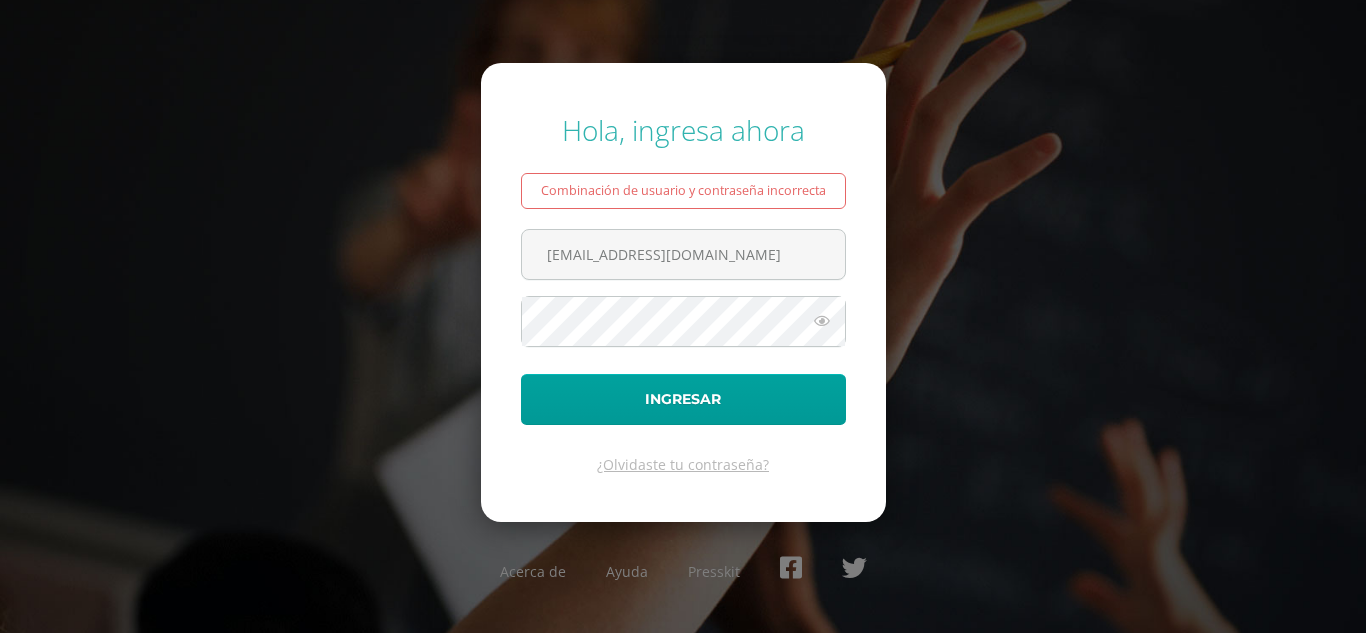 click at bounding box center [822, 321] 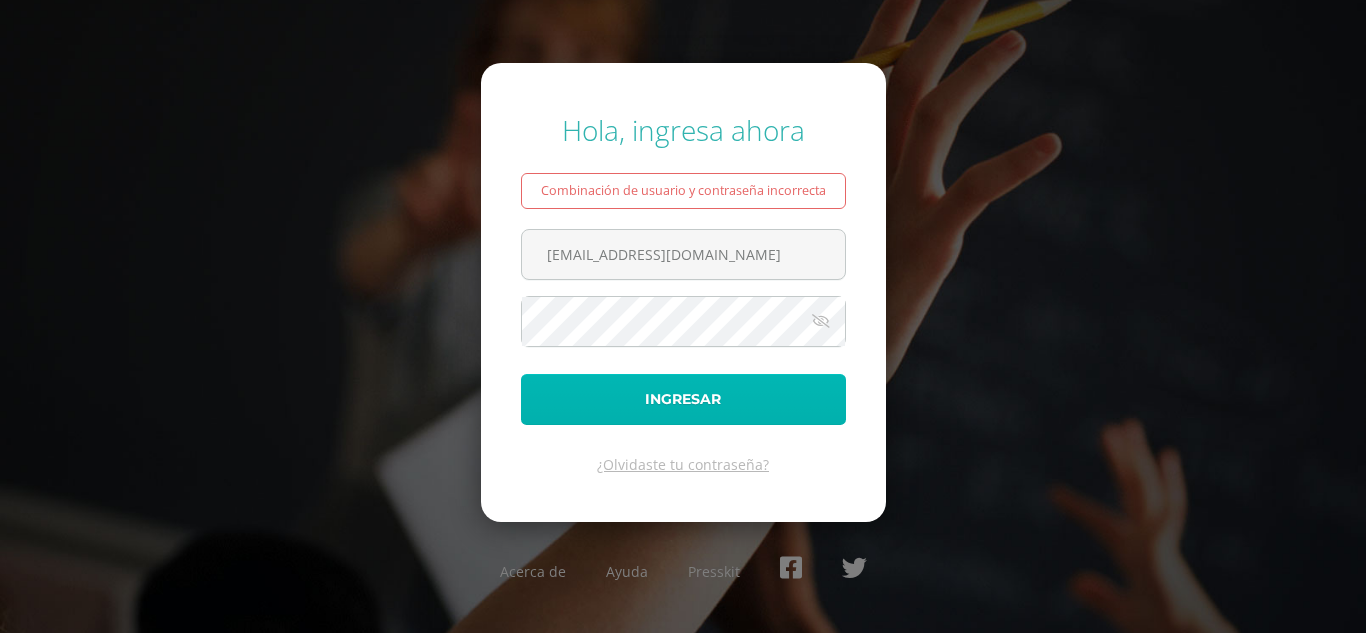click on "Ingresar" at bounding box center [683, 399] 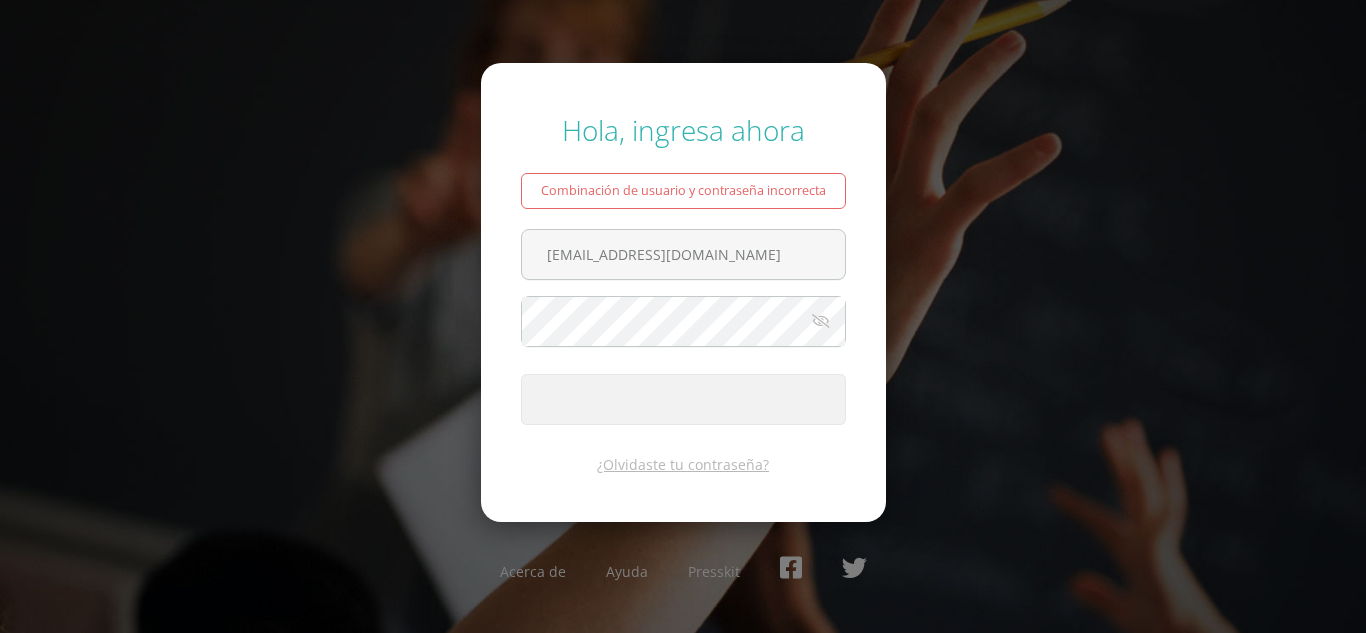 click at bounding box center [683, 399] 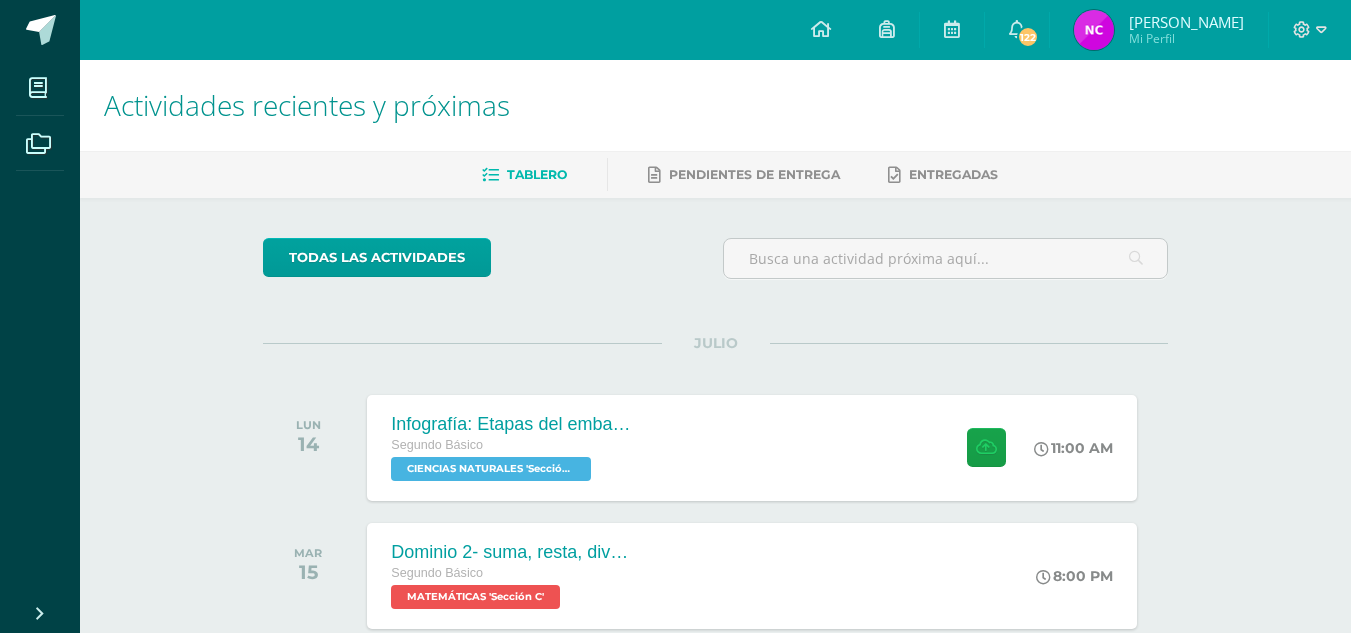 scroll, scrollTop: 11, scrollLeft: 0, axis: vertical 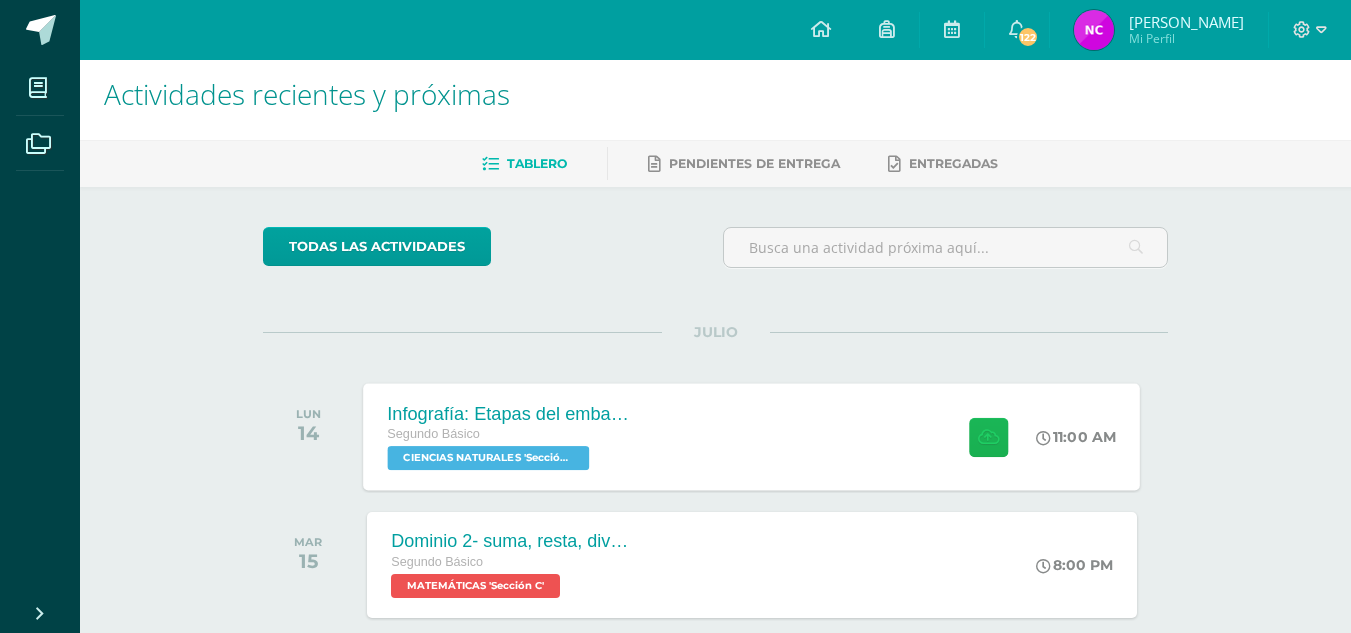 click at bounding box center [988, 436] 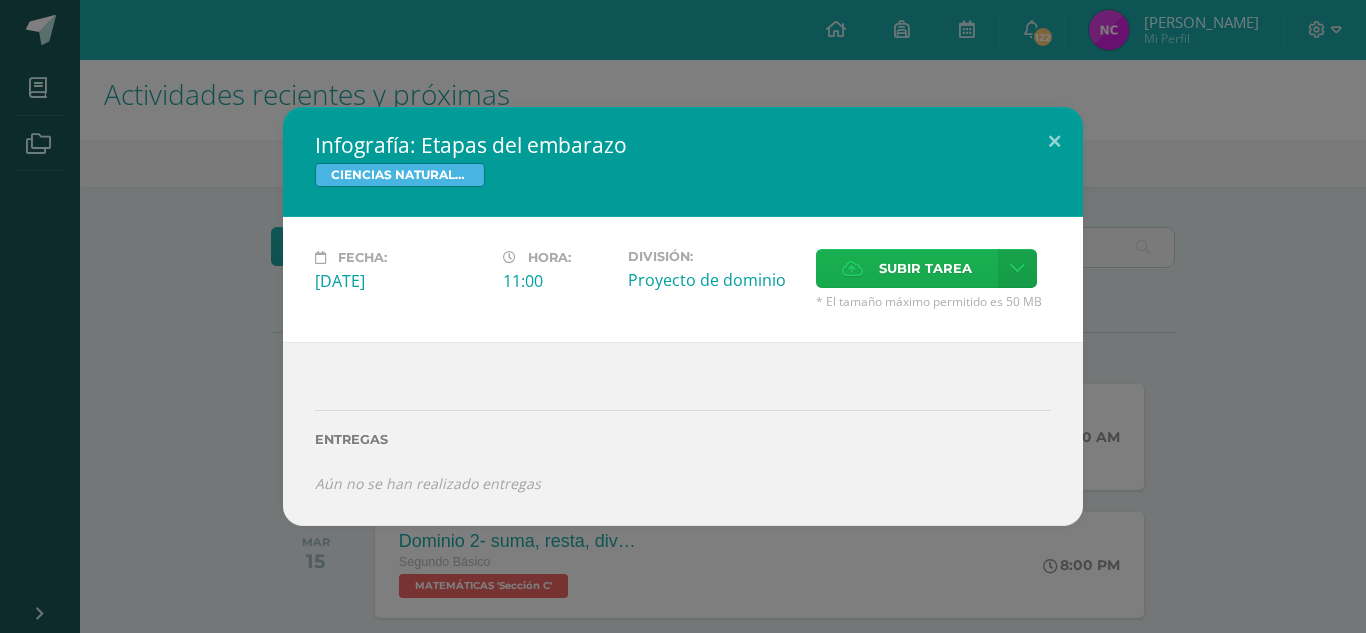 click on "Subir tarea" at bounding box center (925, 268) 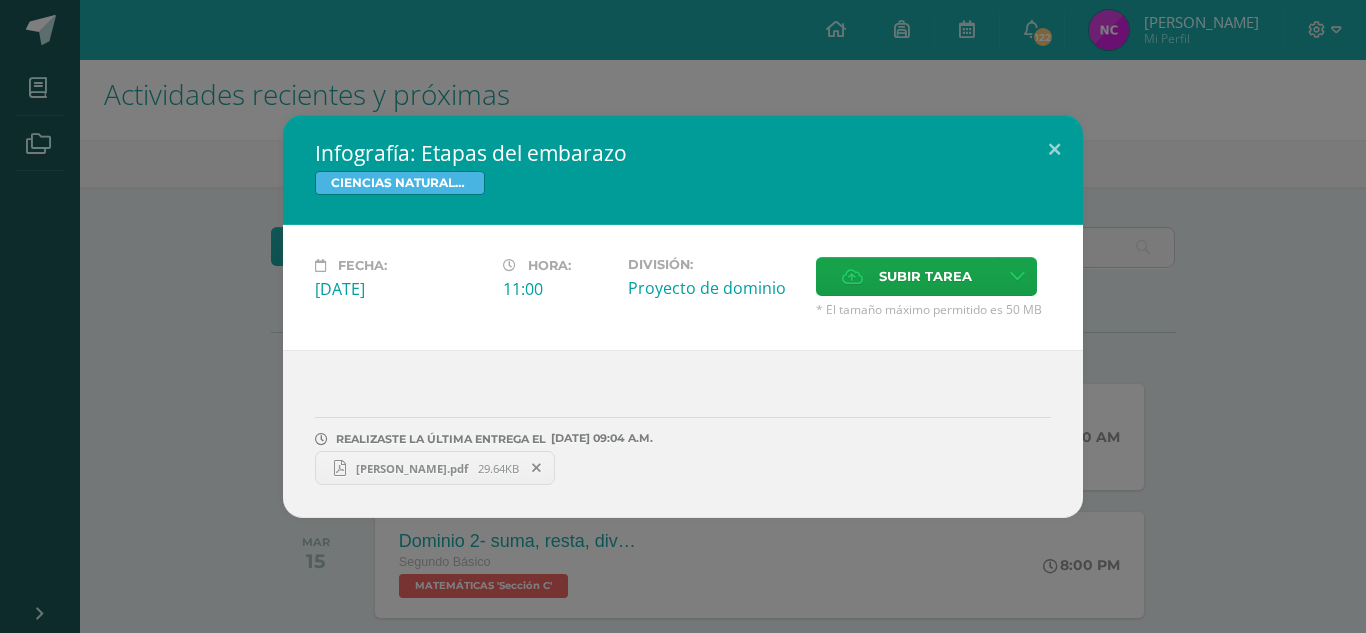 click on "[PERSON_NAME].pdf" at bounding box center (412, 468) 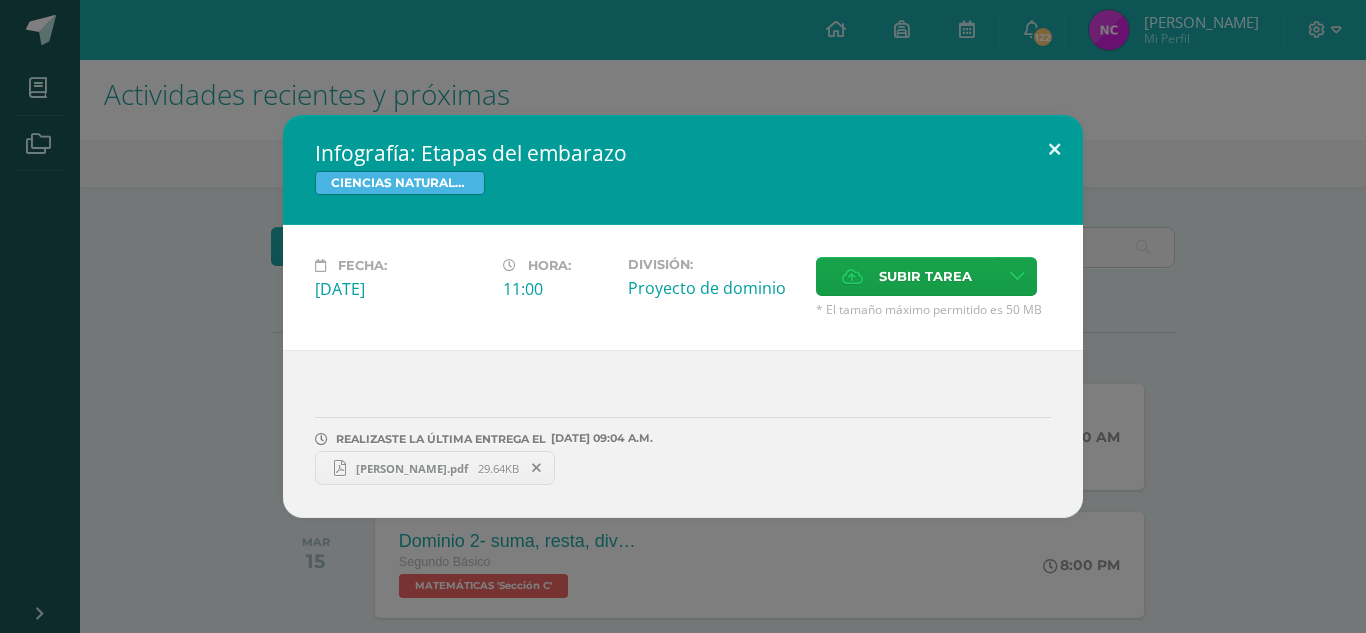 click at bounding box center (1054, 149) 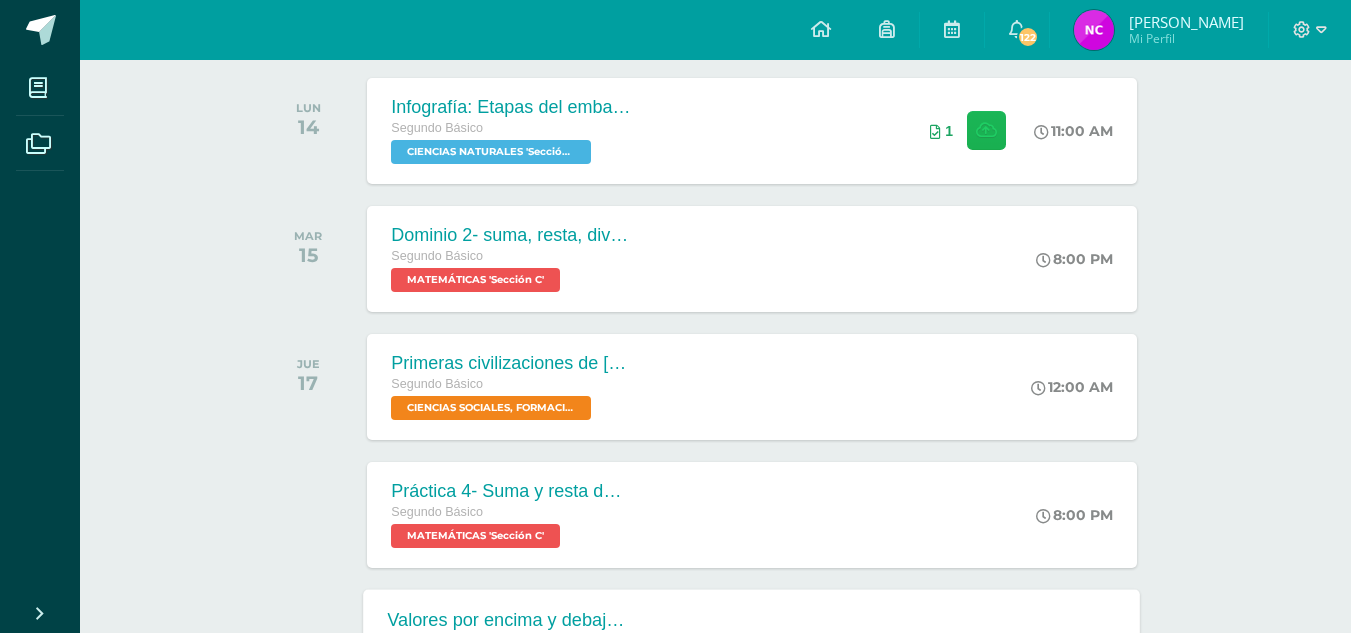scroll, scrollTop: 336, scrollLeft: 0, axis: vertical 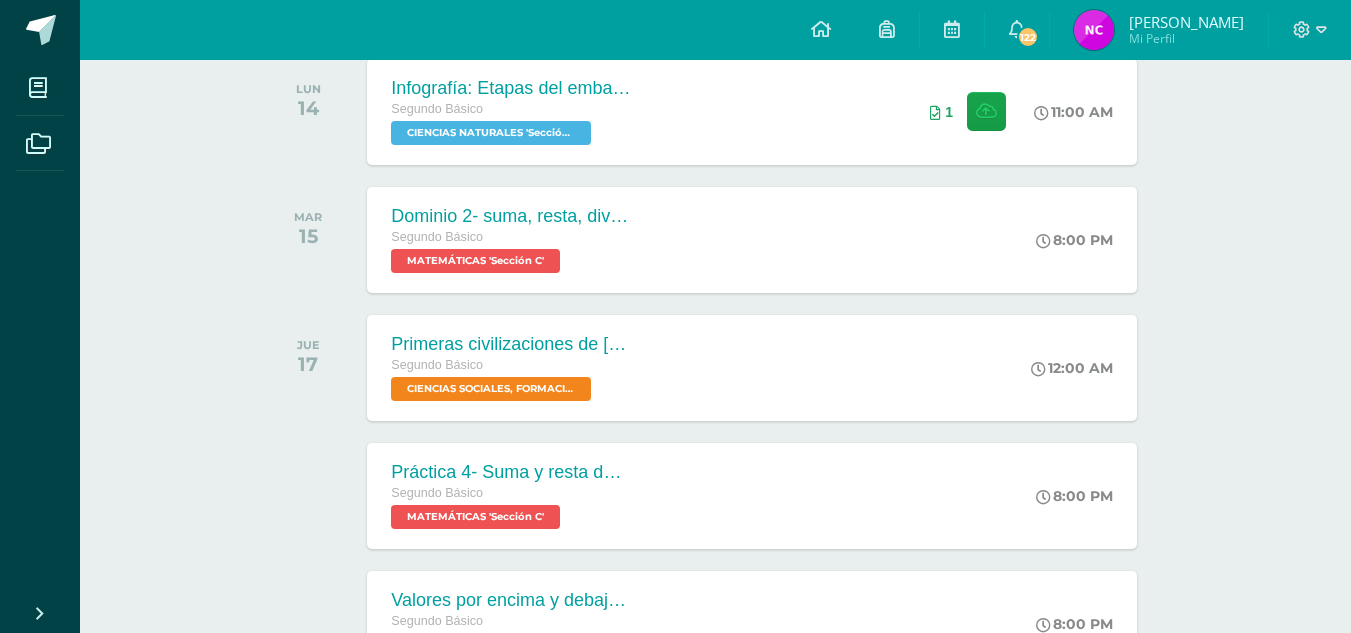 click at bounding box center [1094, 30] 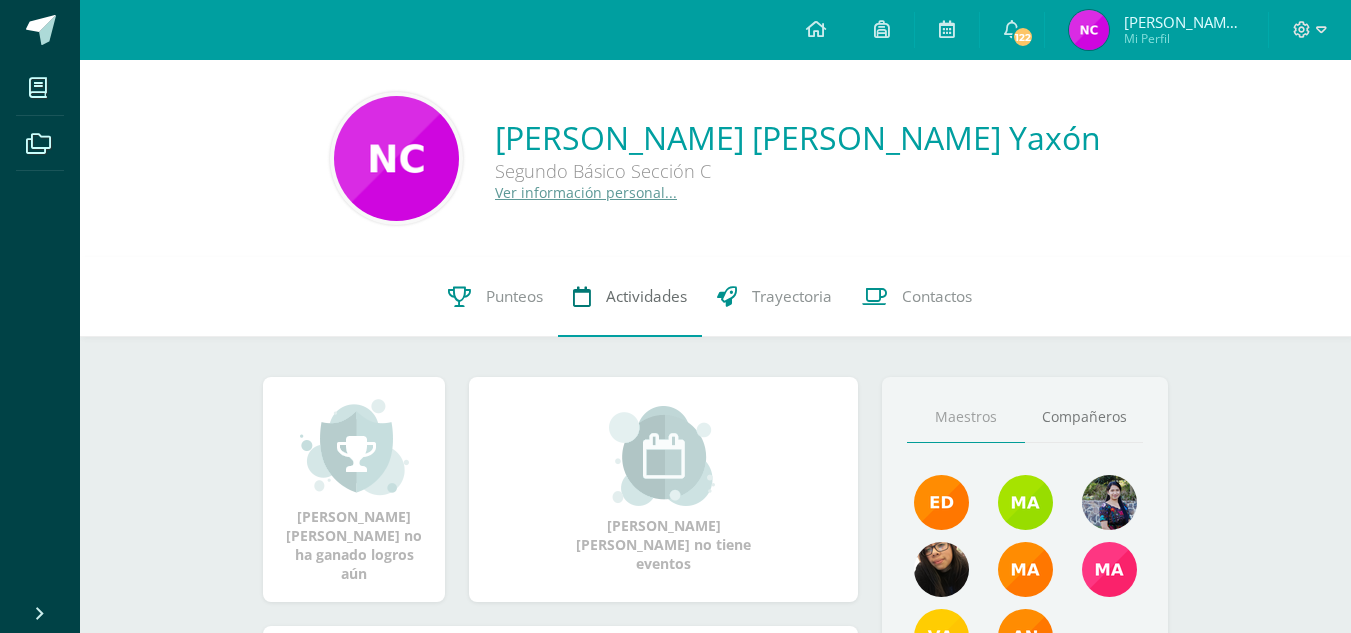 scroll, scrollTop: 0, scrollLeft: 0, axis: both 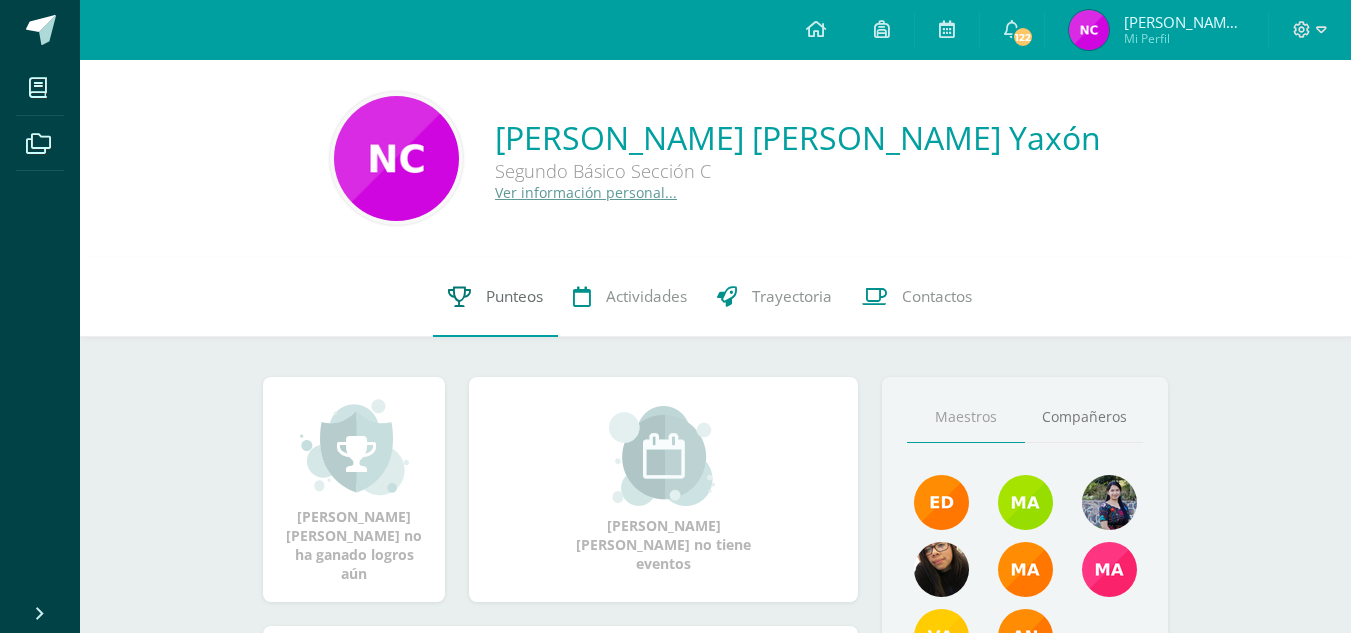 click on "Punteos" at bounding box center (514, 296) 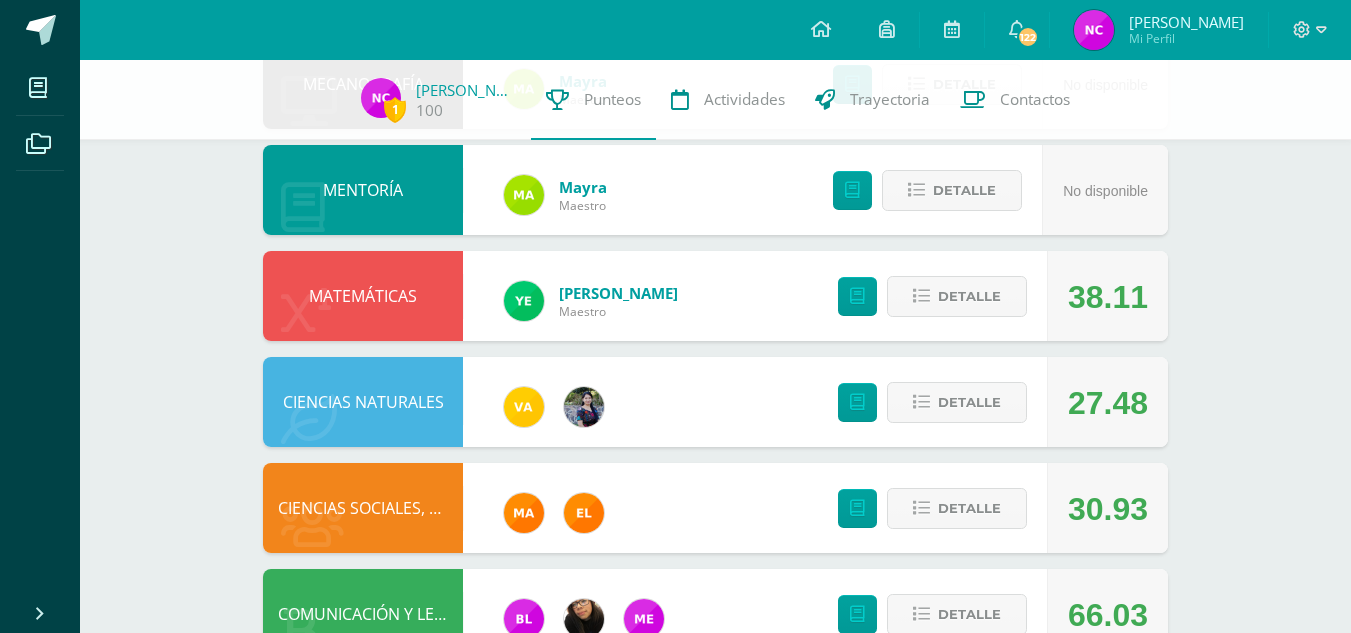 scroll, scrollTop: 395, scrollLeft: 0, axis: vertical 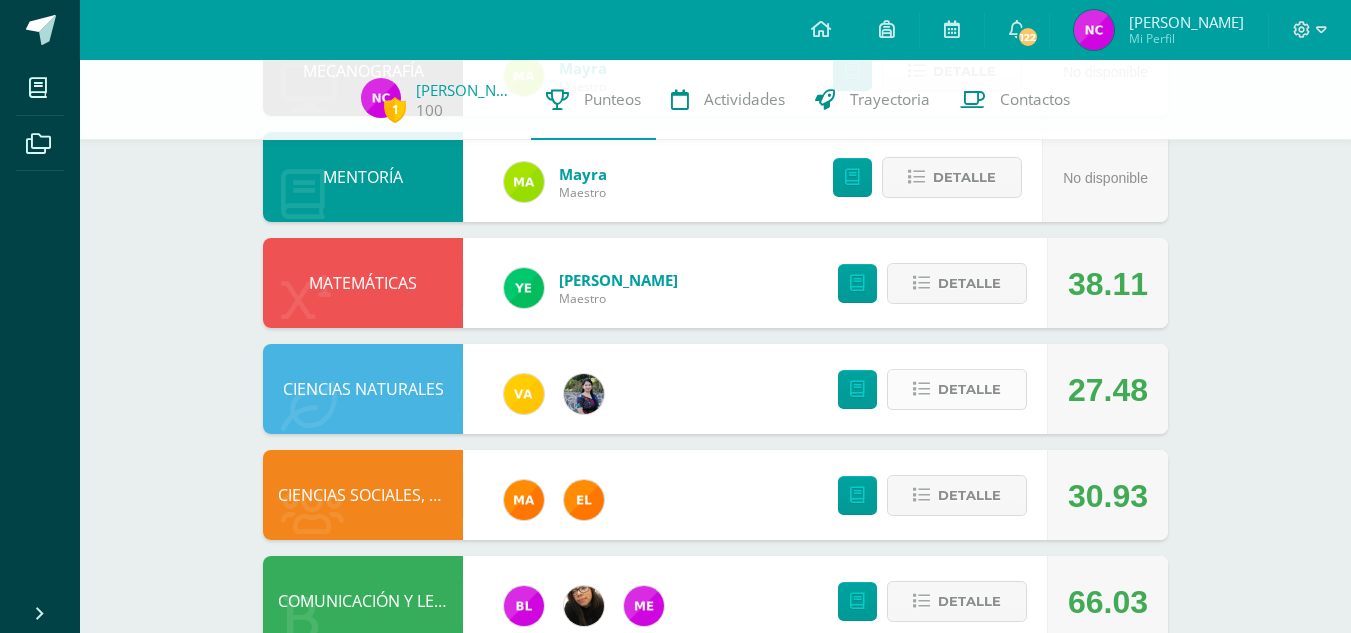 click on "Detalle" at bounding box center [969, 389] 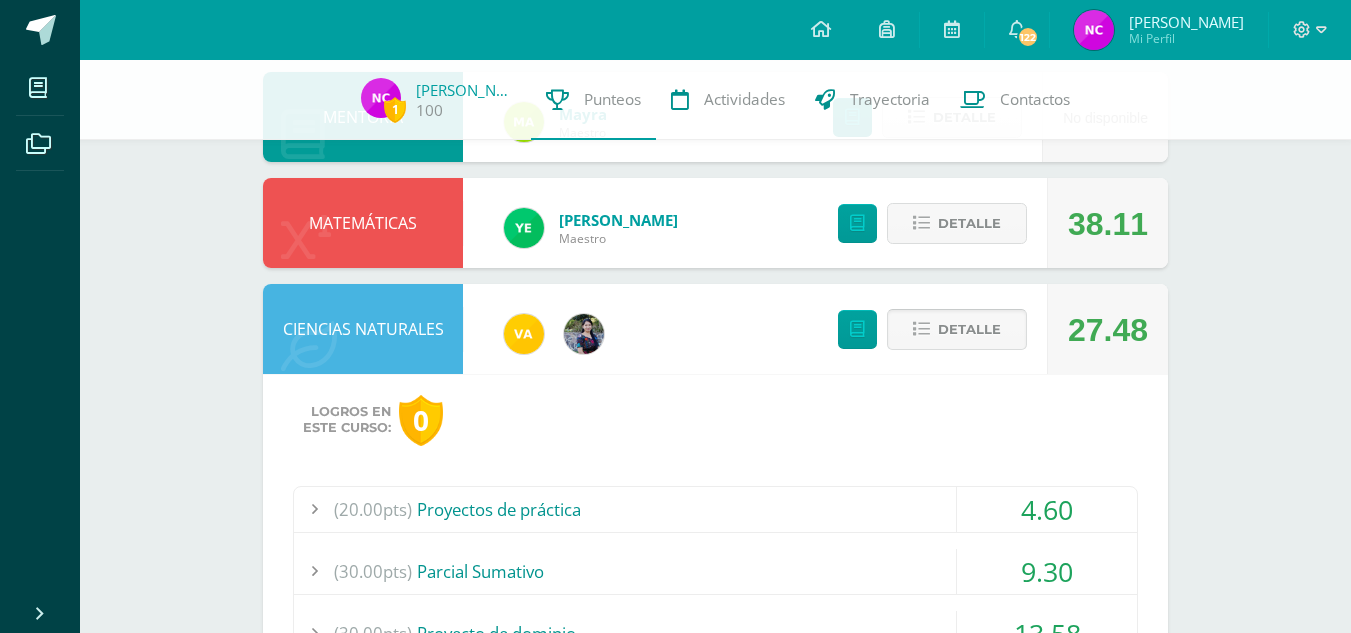 scroll, scrollTop: 457, scrollLeft: 0, axis: vertical 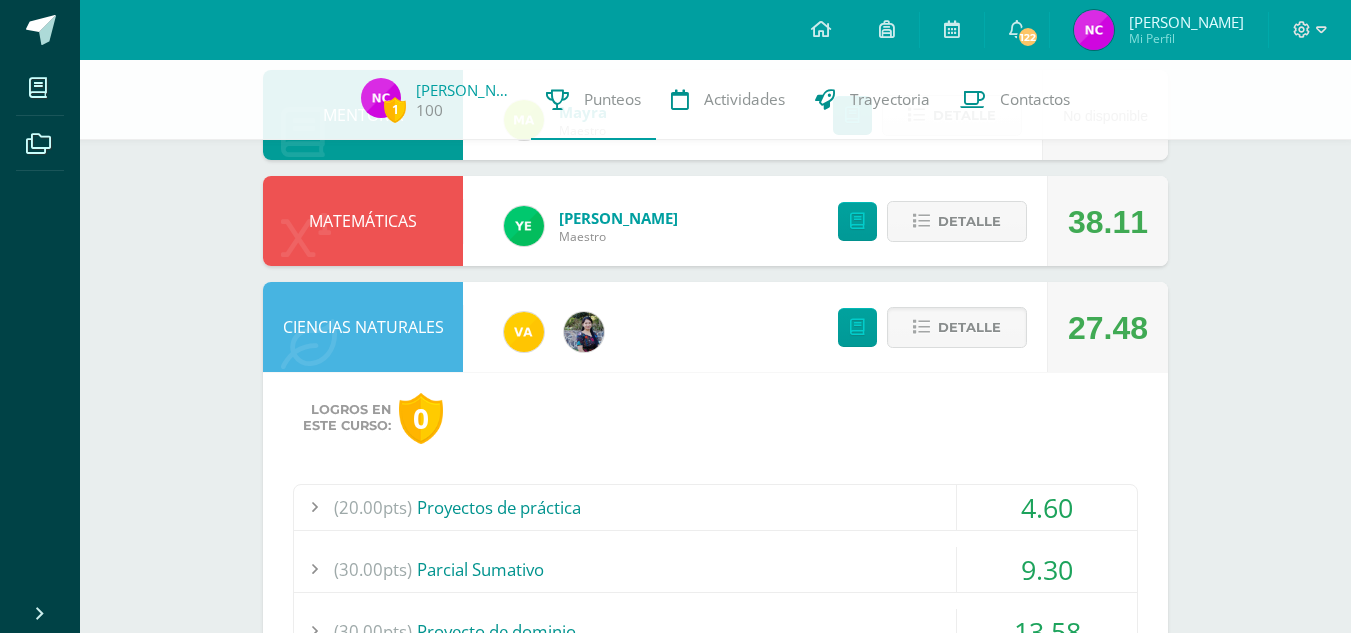 click on "(20.00pts)
Proyectos de práctica" at bounding box center [715, 507] 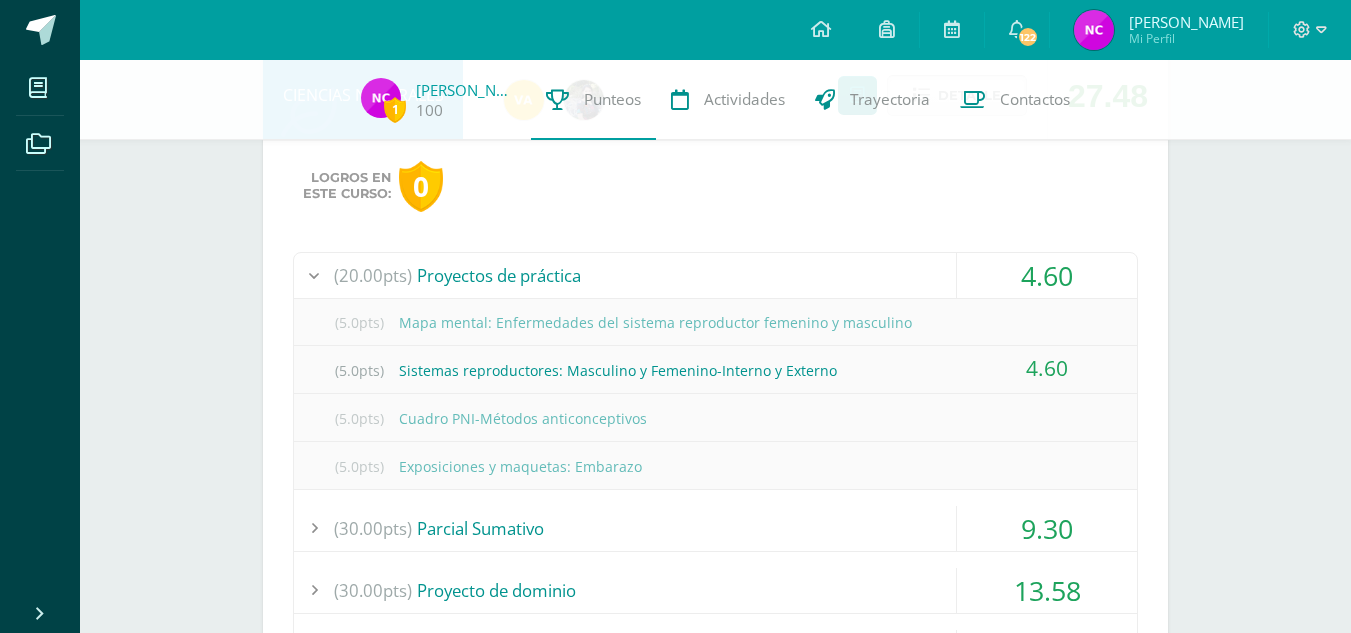 scroll, scrollTop: 690, scrollLeft: 0, axis: vertical 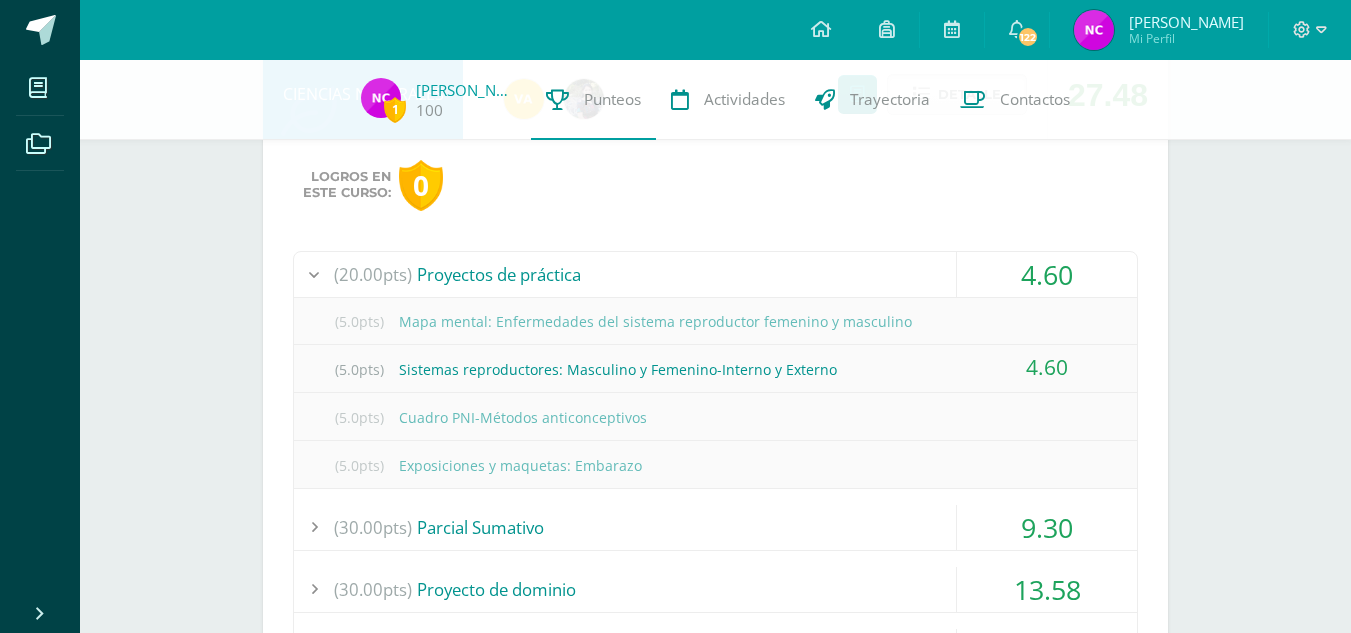 click on "(30.00pts)
Parcial Sumativo" at bounding box center (715, 527) 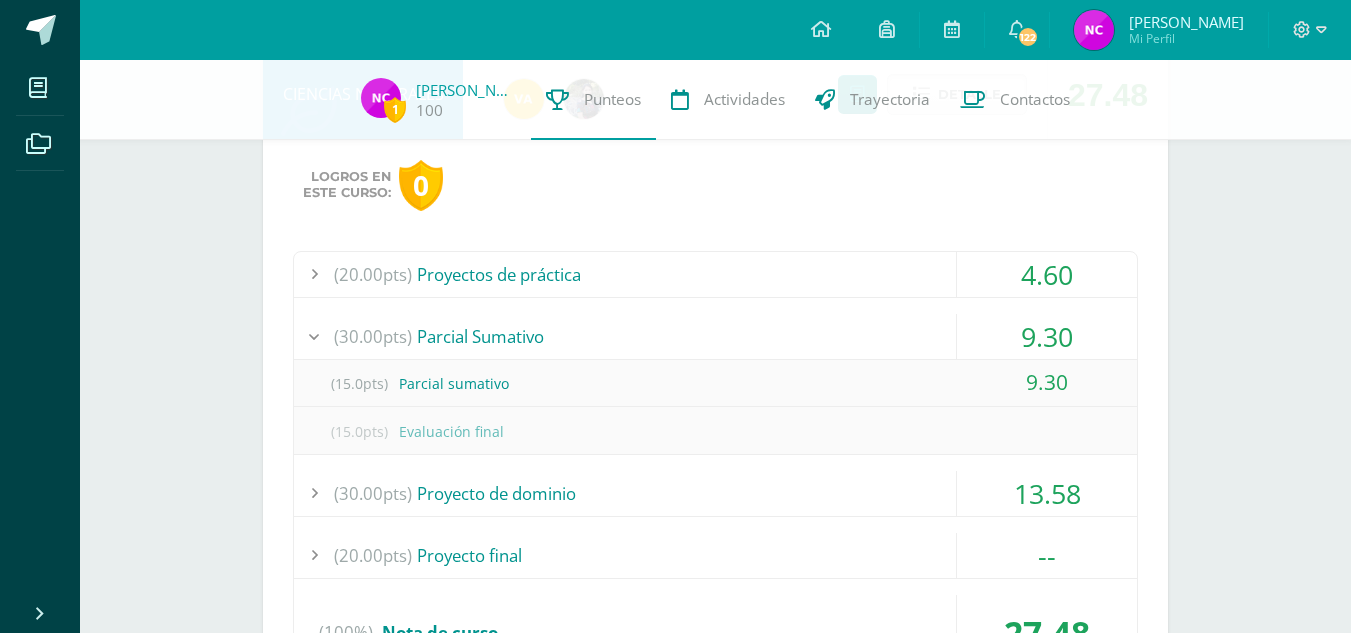 click on "(30.00pts)
Proyecto de dominio" at bounding box center (715, 493) 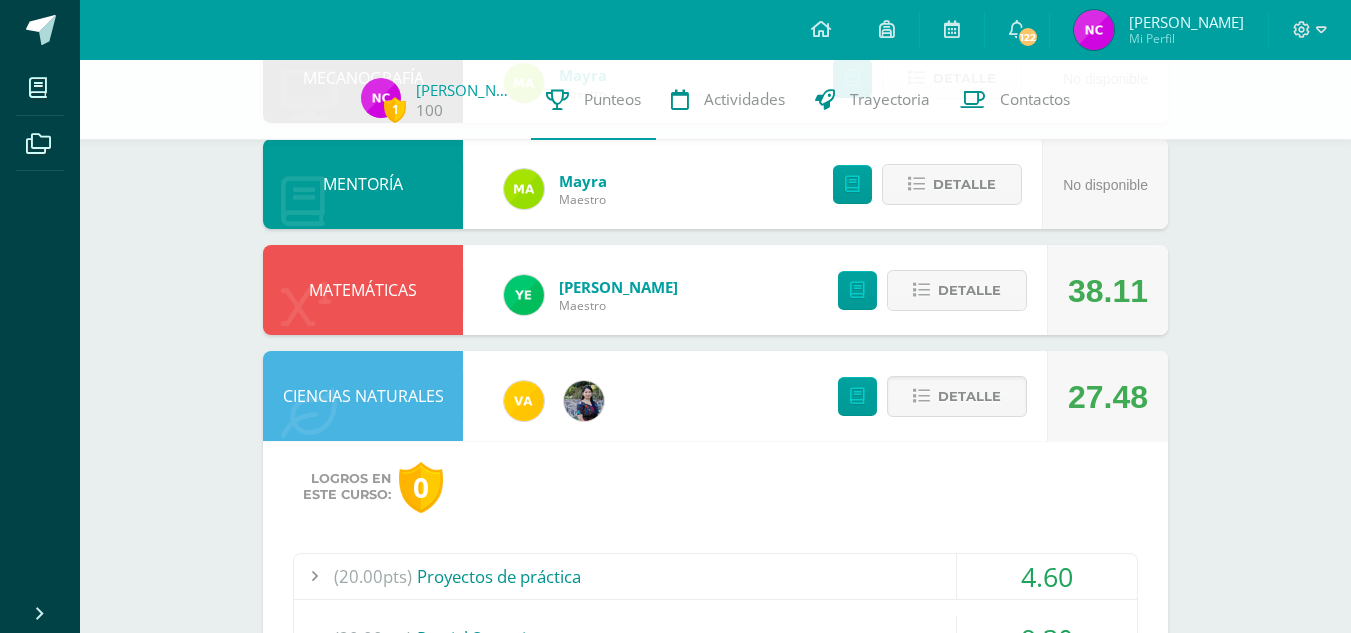 scroll, scrollTop: 380, scrollLeft: 0, axis: vertical 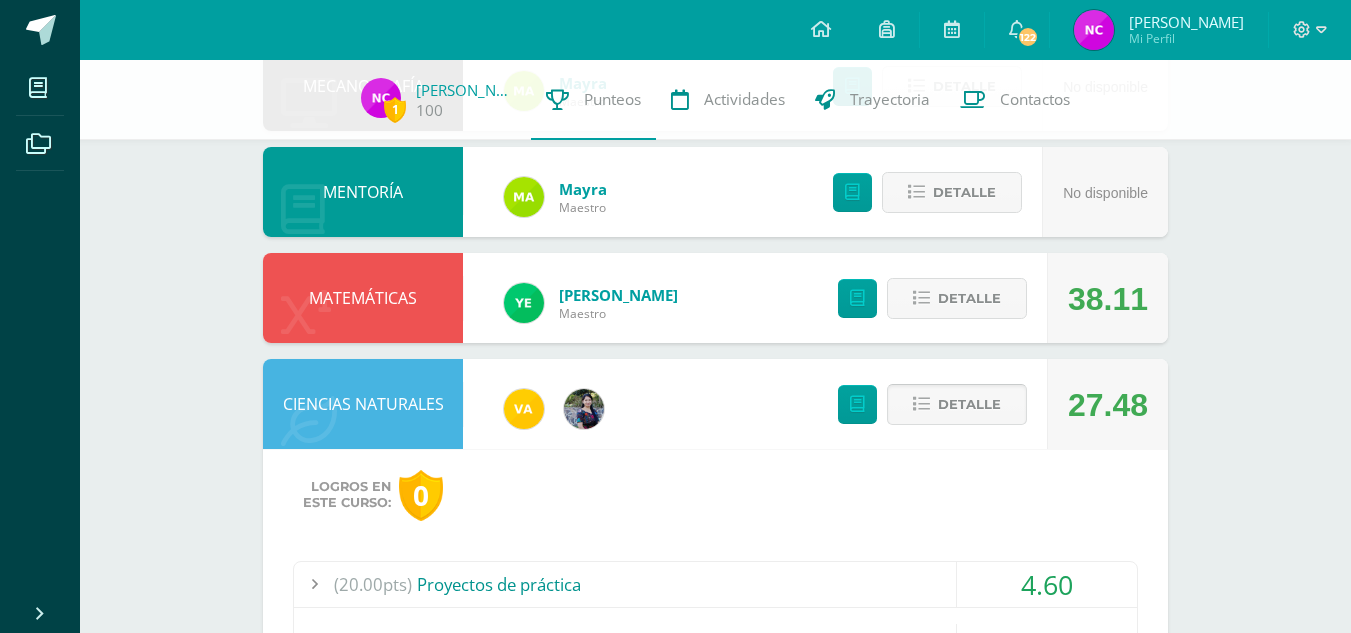 click on "Detalle" at bounding box center (969, 404) 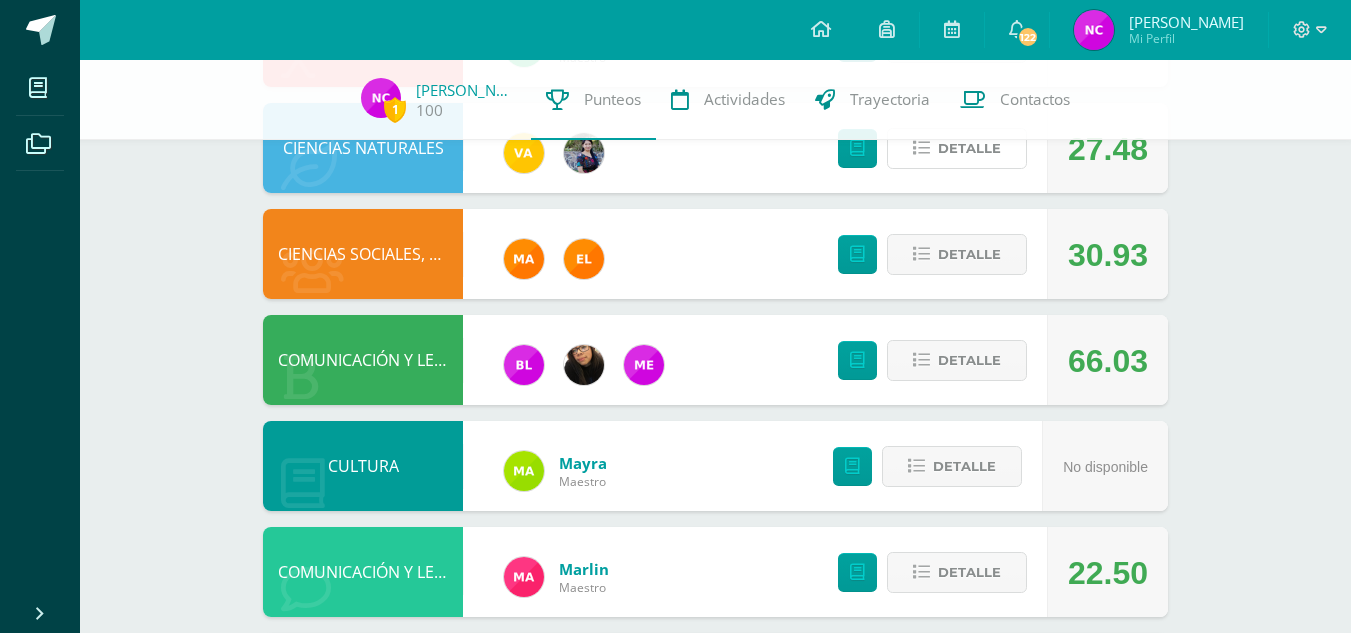 scroll, scrollTop: 618, scrollLeft: 0, axis: vertical 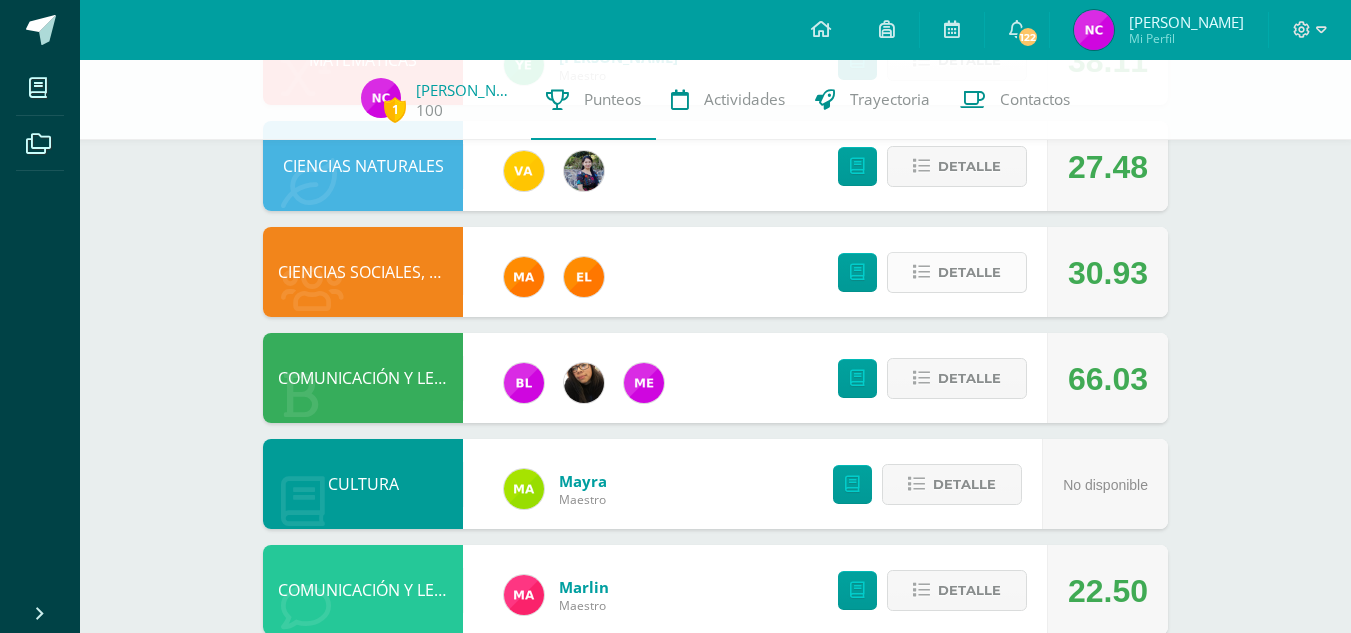 click on "Detalle" at bounding box center [969, 272] 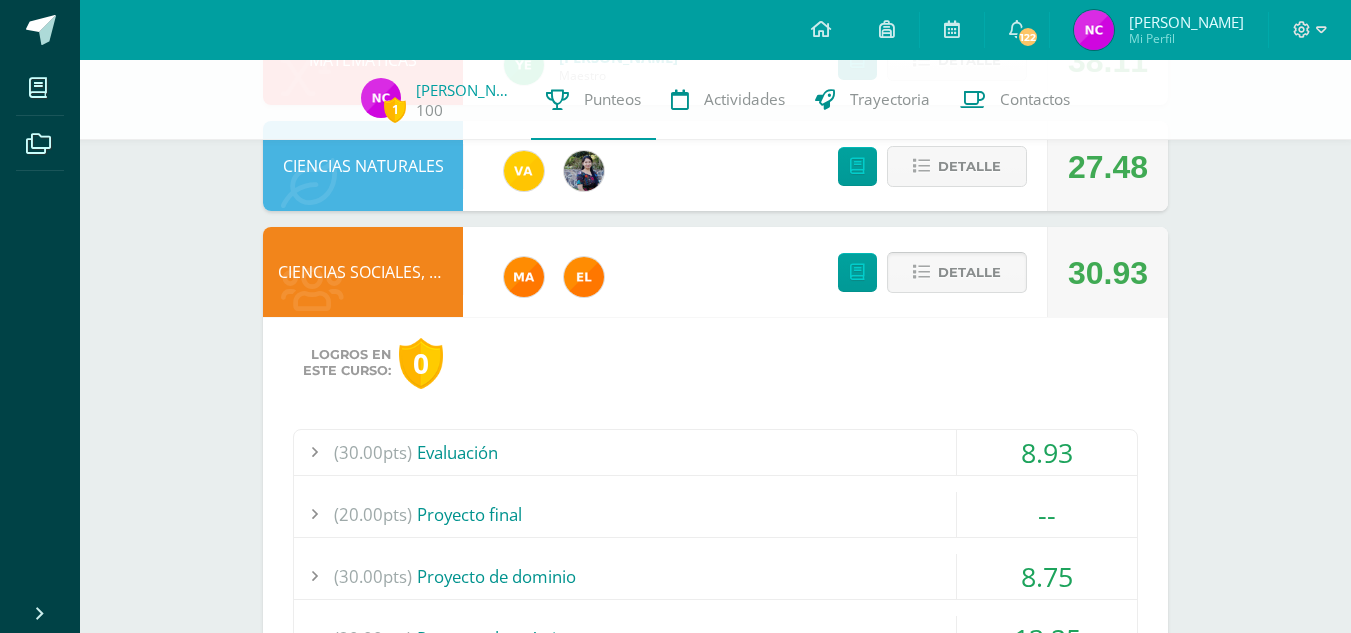 scroll, scrollTop: 0, scrollLeft: 0, axis: both 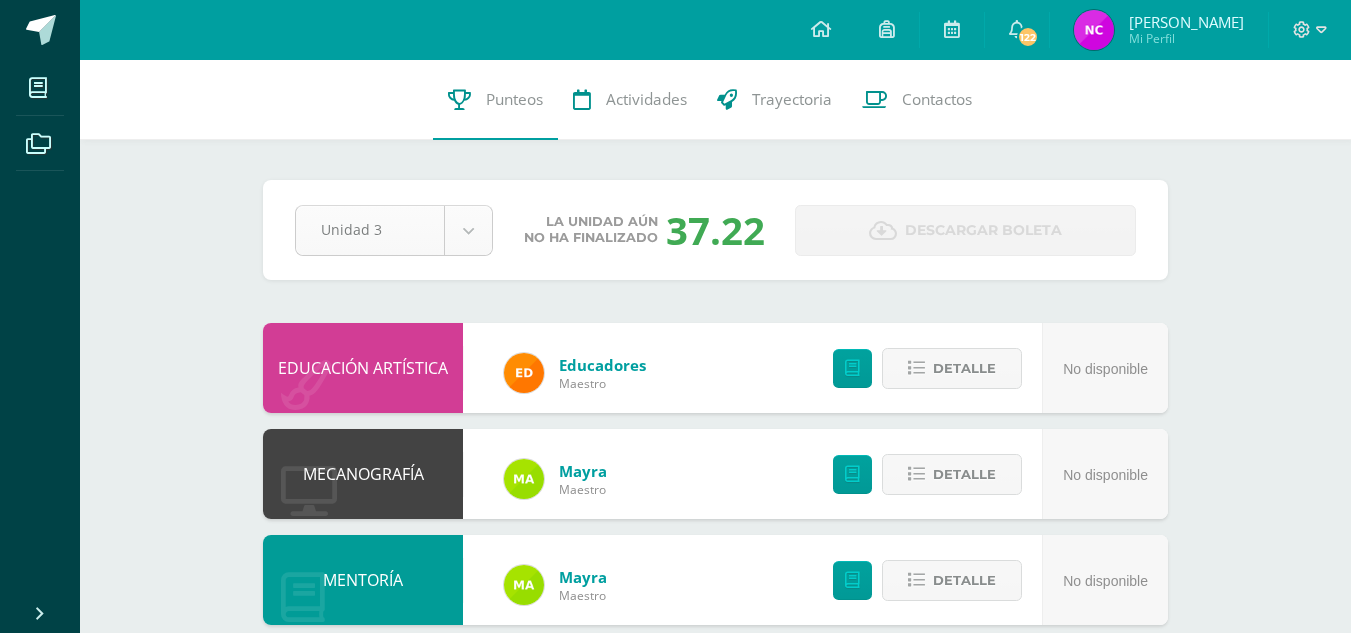 click on "Mis cursos Archivos Cerrar panel
CIENCIAS NATURALES
Segundo
Básico
"Sección C"
CIENCIAS SOCIALES, FORMACIÓN CIUDADANA E INTERCULTURALIDAD
Segundo
Básico
"Sección C"
COMUNICACIÓN Y LENGUAJE, IDIOMA ESPAÑOL
Segundo
Básico
"Sección C"
COMUNICACIÓN Y LENGUAJE, IDIOMA EXTRANJERO
Segundo
Básico
"Sección C"
CULTURA
CULTURAS E IDIOMAS MAYAS, GARÍFUNA O XINCA
122 0" at bounding box center (675, 1117) 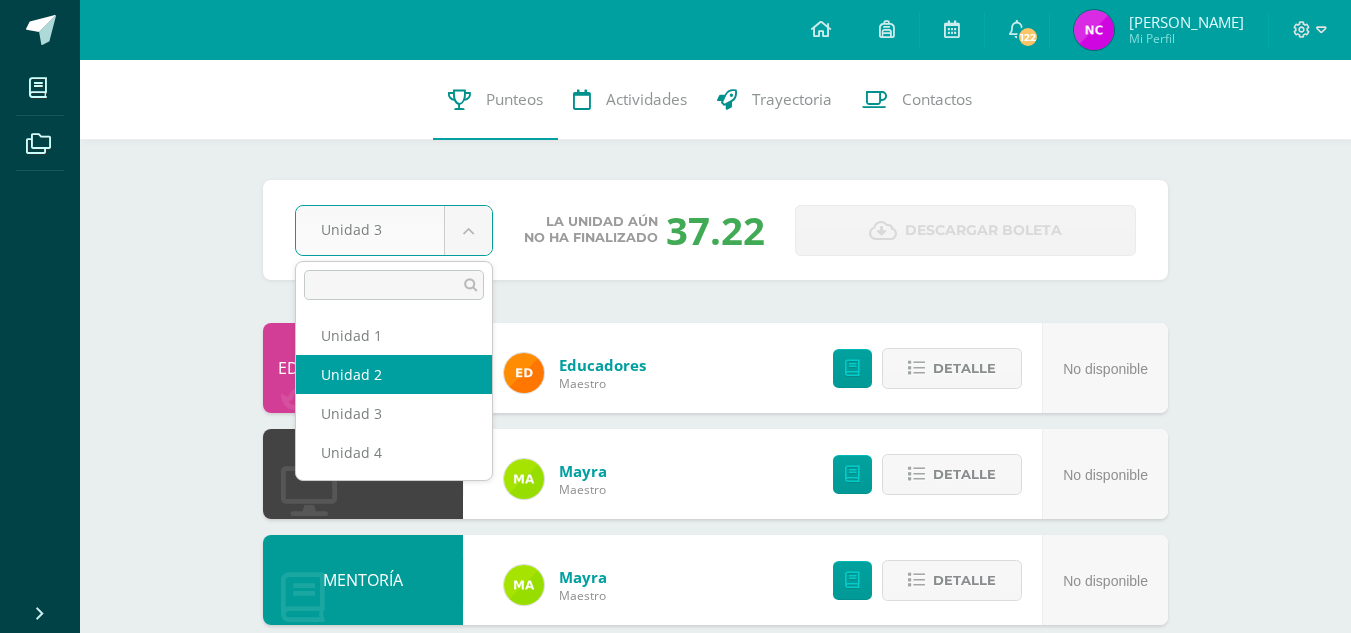 select on "Unidad 2" 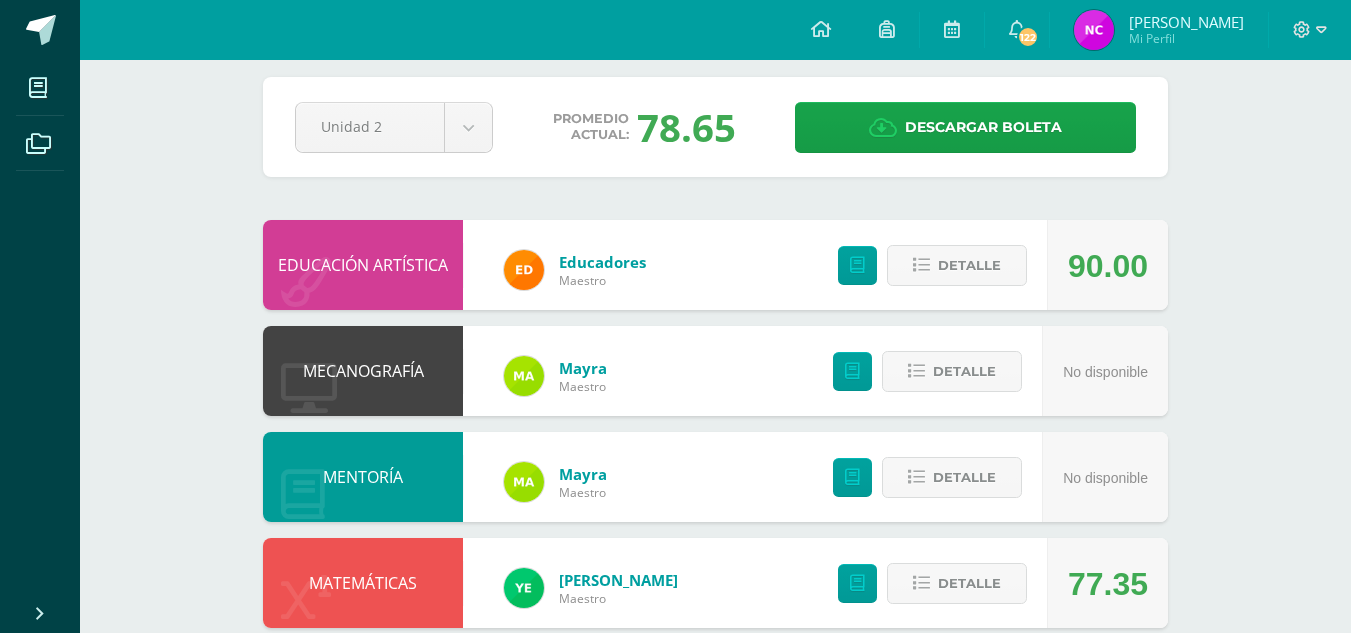scroll, scrollTop: 0, scrollLeft: 0, axis: both 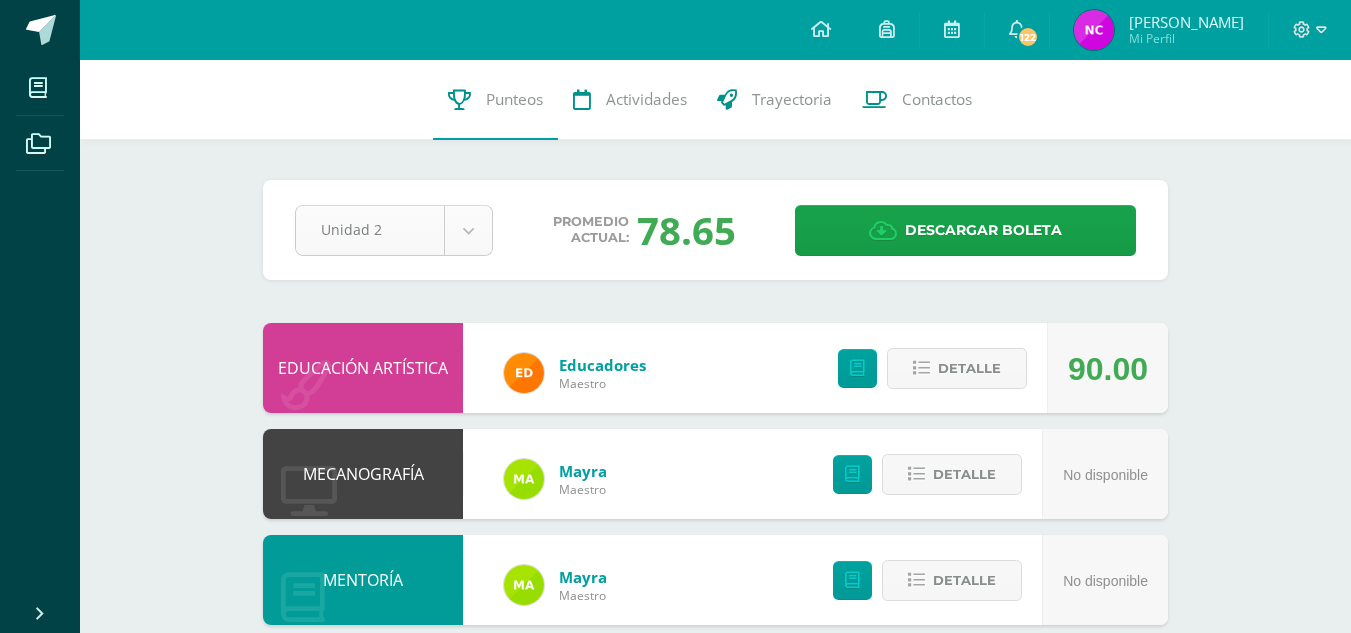 click on "Mis cursos Archivos Cerrar panel
CIENCIAS NATURALES
Segundo
Básico
"Sección C"
CIENCIAS SOCIALES, FORMACIÓN CIUDADANA E INTERCULTURALIDAD
Segundo
Básico
"Sección C"
COMUNICACIÓN Y LENGUAJE, IDIOMA ESPAÑOL
Segundo
Básico
"Sección C"
COMUNICACIÓN Y LENGUAJE, IDIOMA EXTRANJERO
Segundo
Básico
"Sección C"
CULTURA
CULTURAS E IDIOMAS MAYAS, GARÍFUNA O XINCA
122" at bounding box center (675, 862) 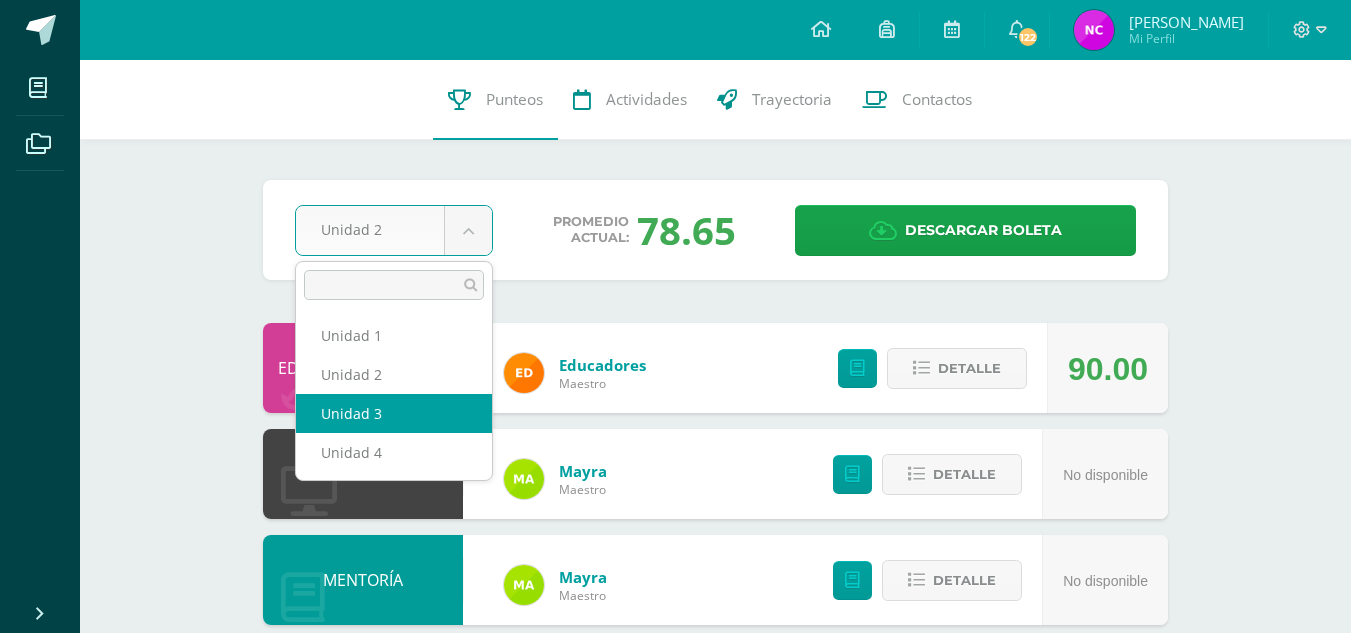 select on "Unidad 3" 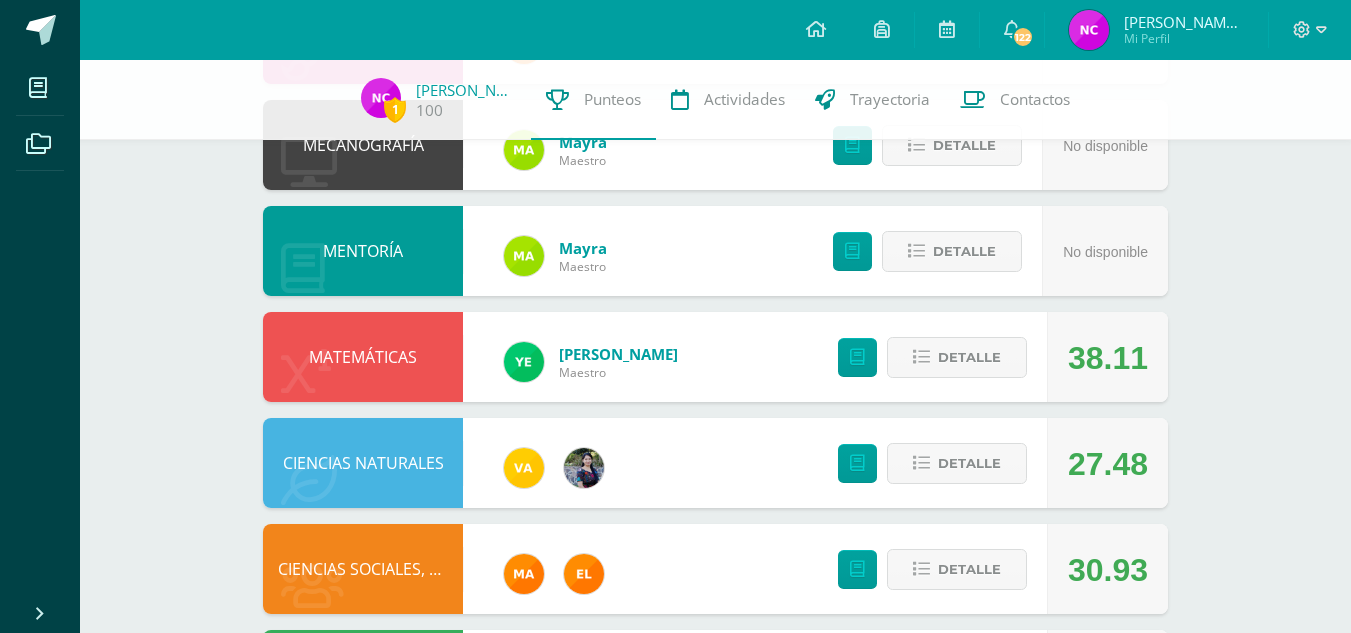 scroll, scrollTop: 0, scrollLeft: 0, axis: both 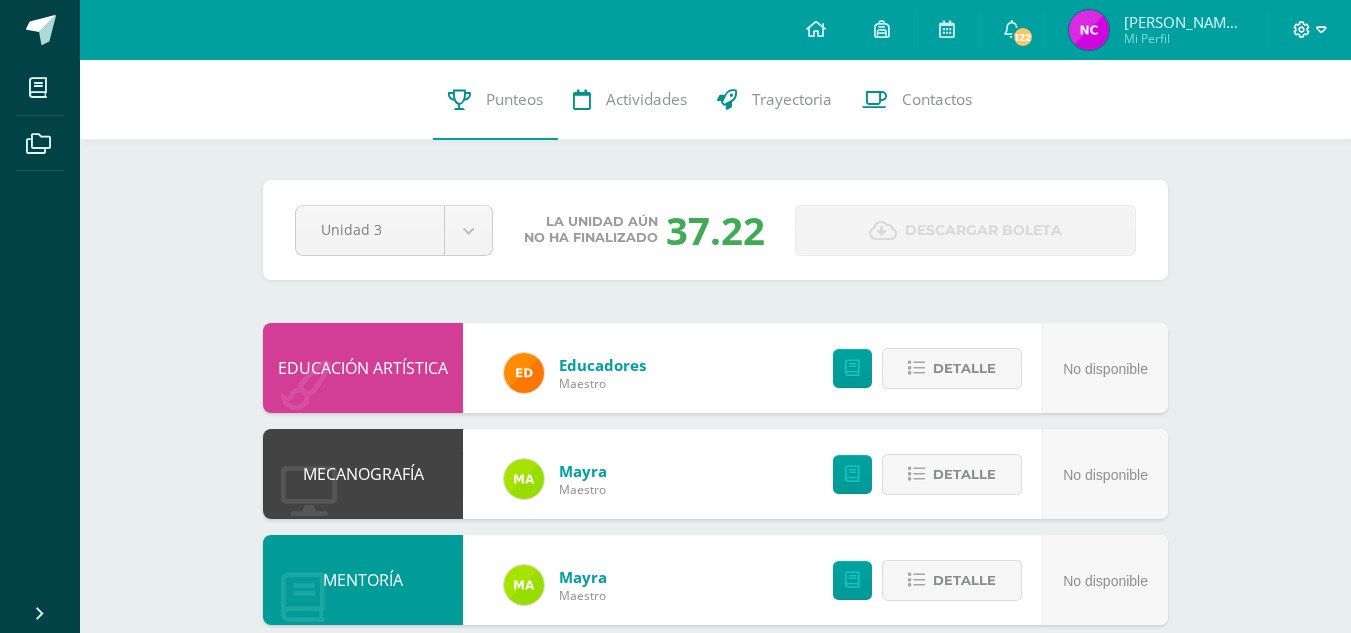 click 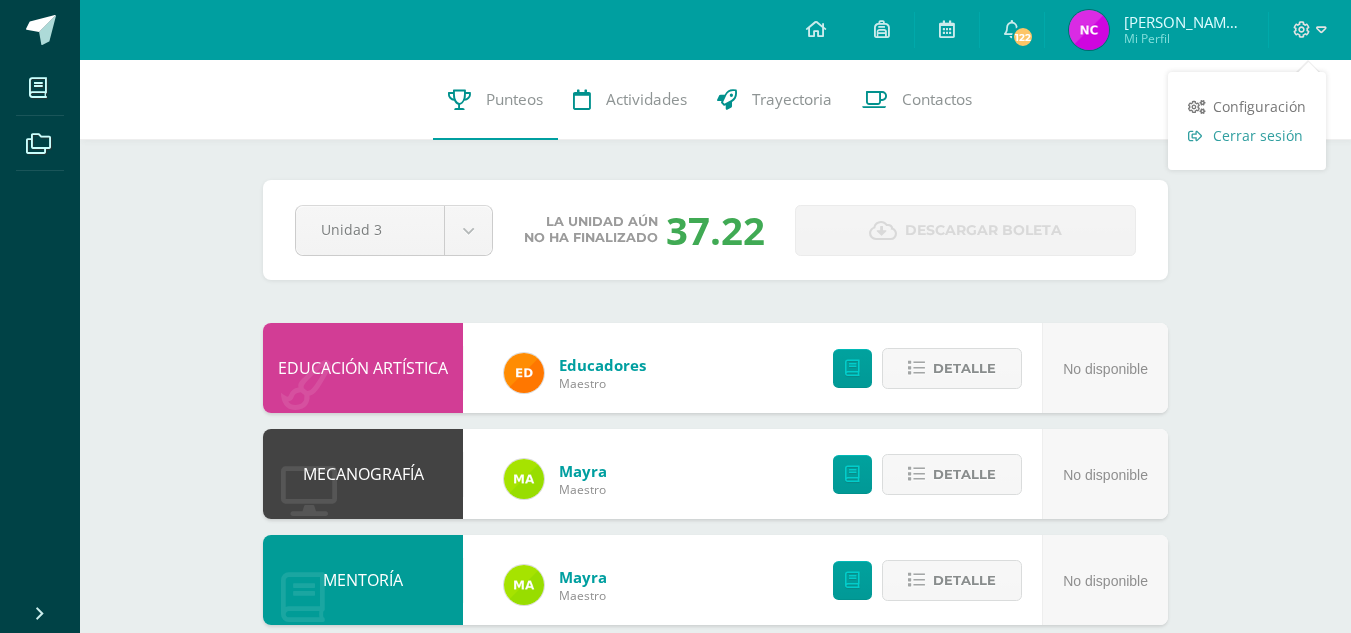 click on "Cerrar sesión" at bounding box center (1258, 135) 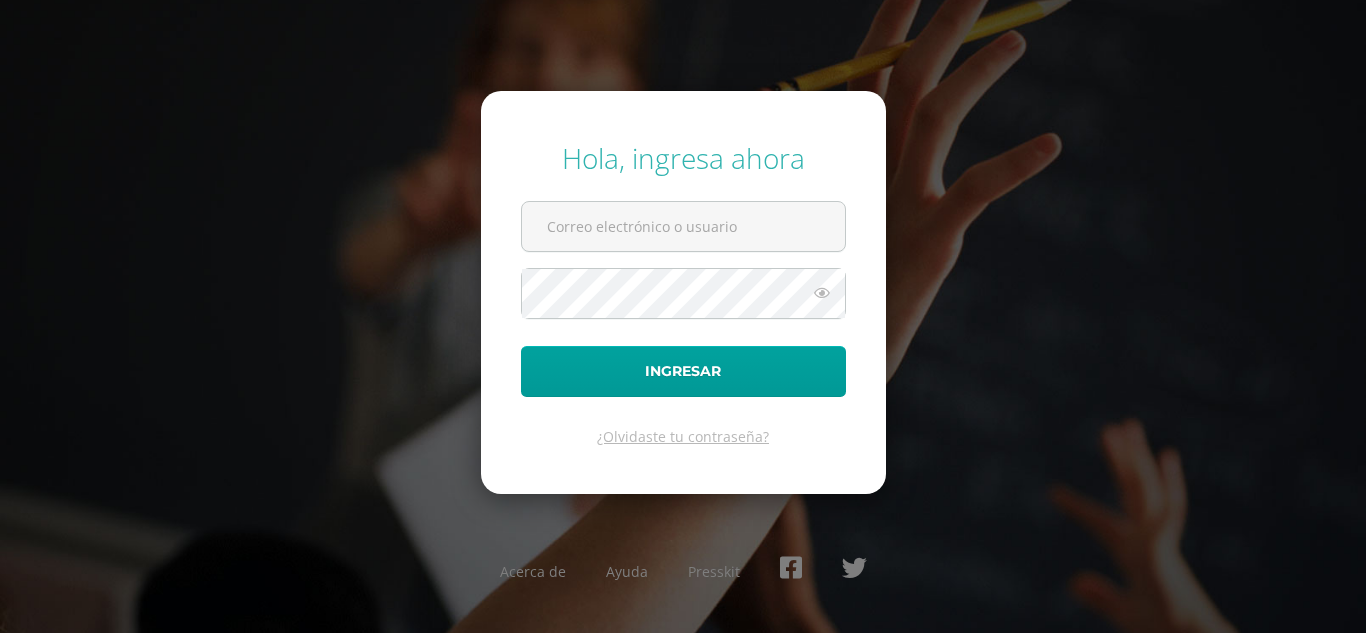 scroll, scrollTop: 0, scrollLeft: 0, axis: both 